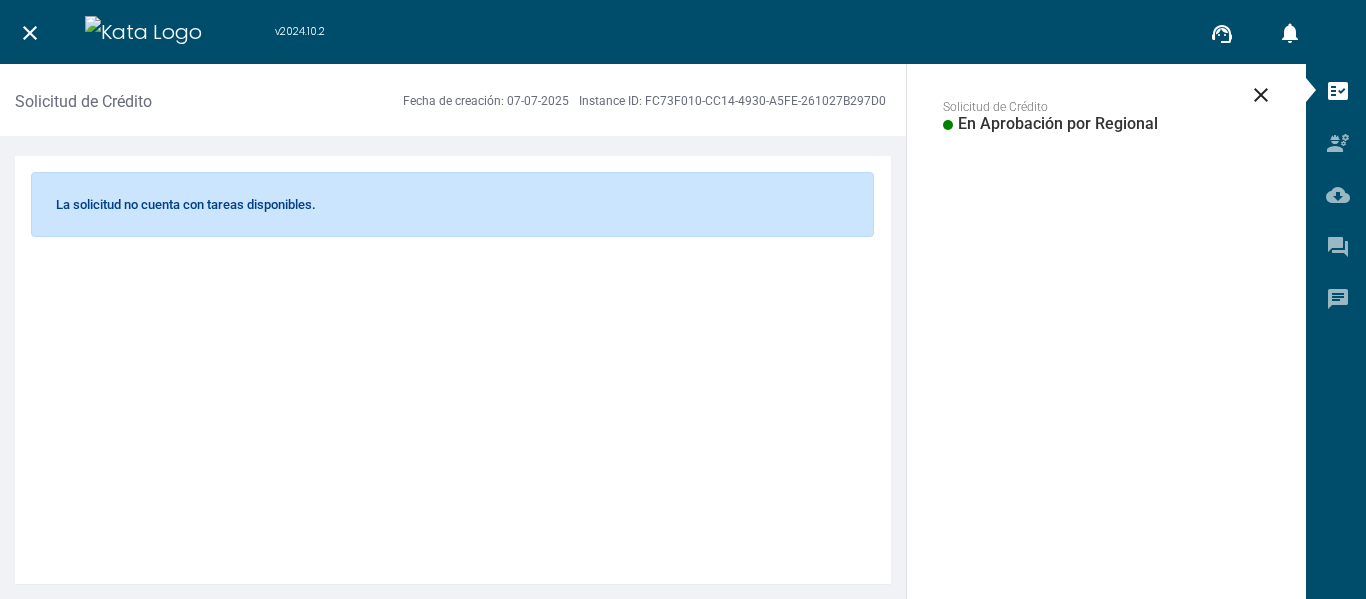 click on "close v2024.10.2 support_agent notifications 0 close Solicitud de Crédito En Aprobación por Regional Solicitud de Crédito Fecha de creación: [DATE] Instance ID: [UUID] La solicitud no cuenta con tareas disponibles. fact_check engineering cloud_download question_answer chat code CÓDIGO JS zoom_out_map close 1
[FIRST] [LAST] [LAST] Menú Ayudantes Documentos descargables Comentarios Bitácora de validaciones" at bounding box center (683, 299) 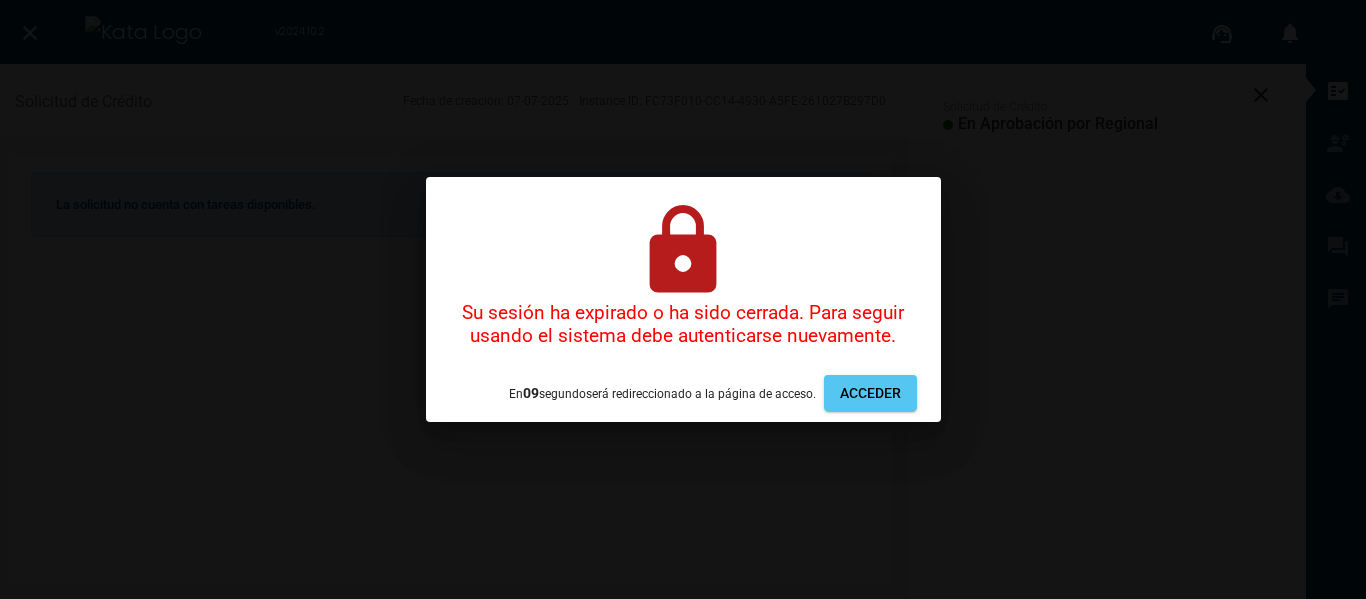 click on "Acceder" at bounding box center (870, 393) 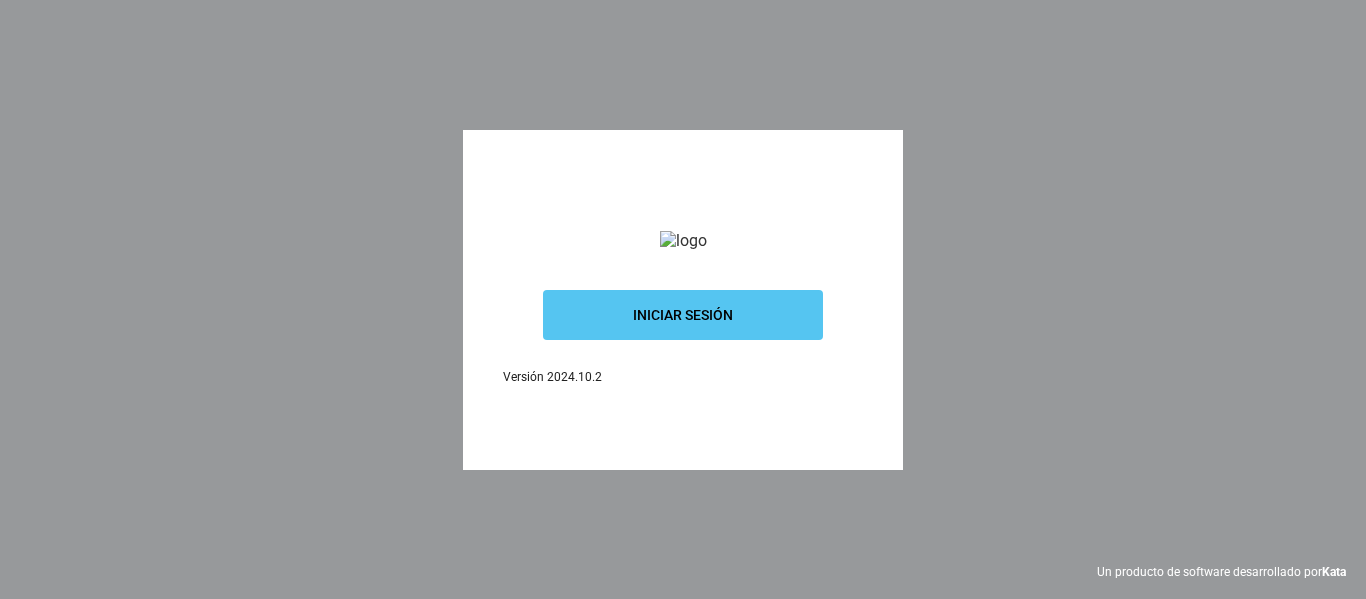 scroll, scrollTop: 0, scrollLeft: 0, axis: both 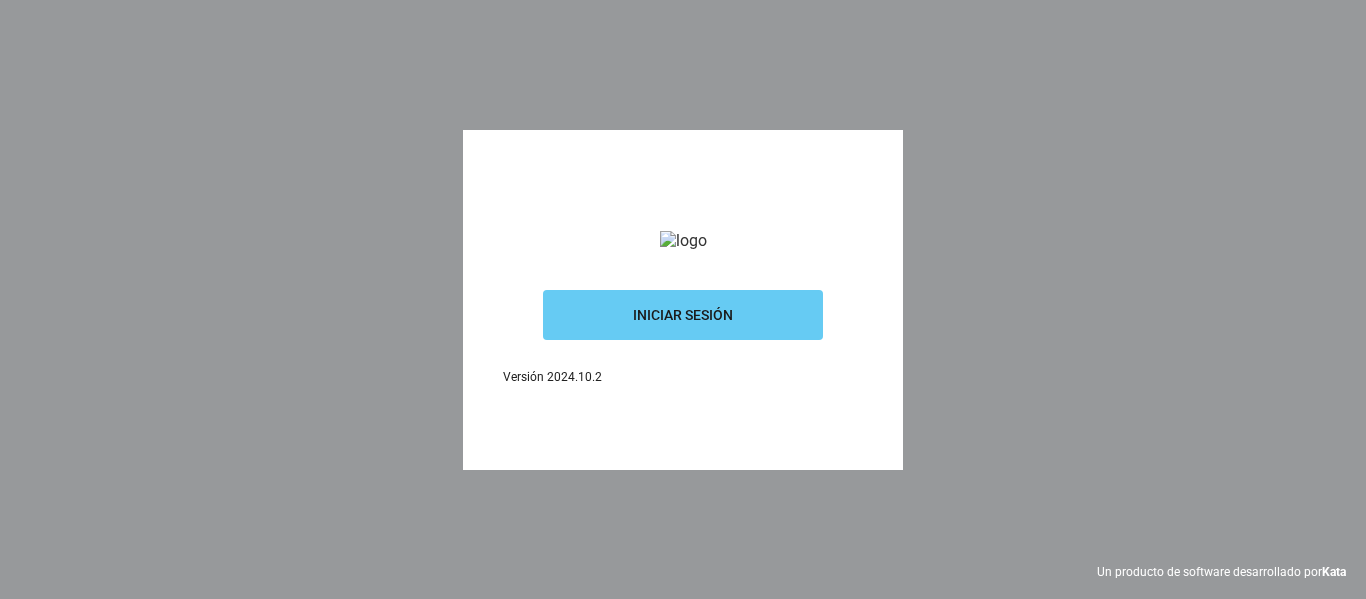 click on "Iniciar sesión" at bounding box center [683, 315] 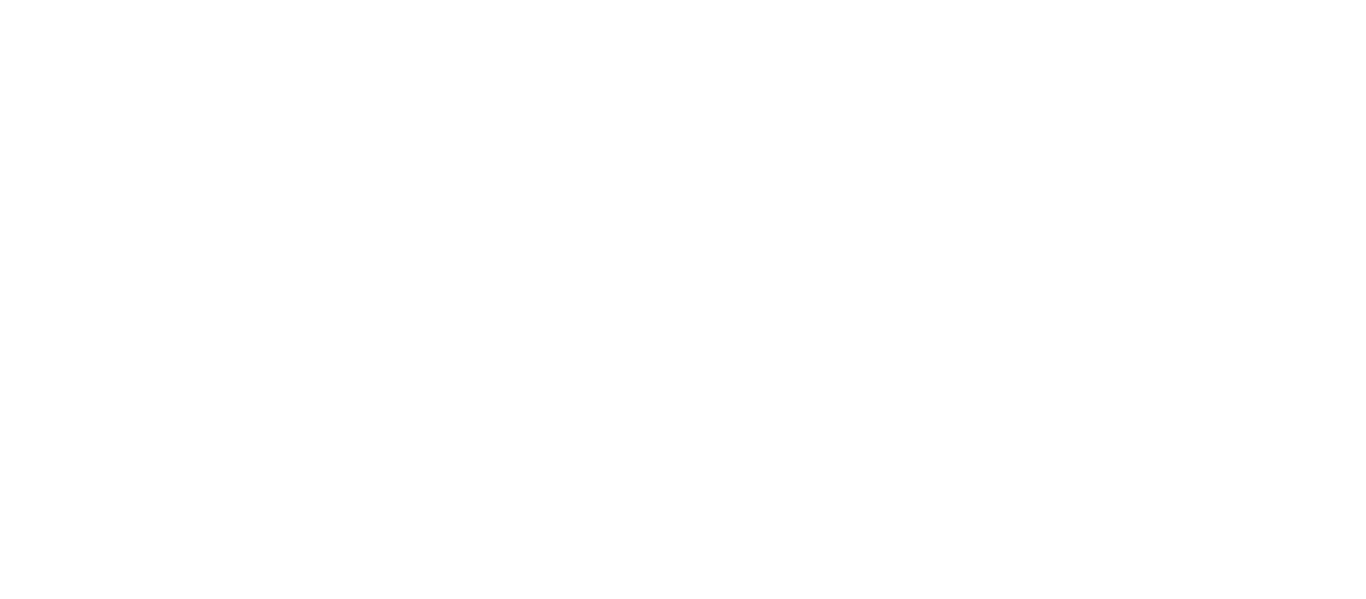 scroll, scrollTop: 0, scrollLeft: 0, axis: both 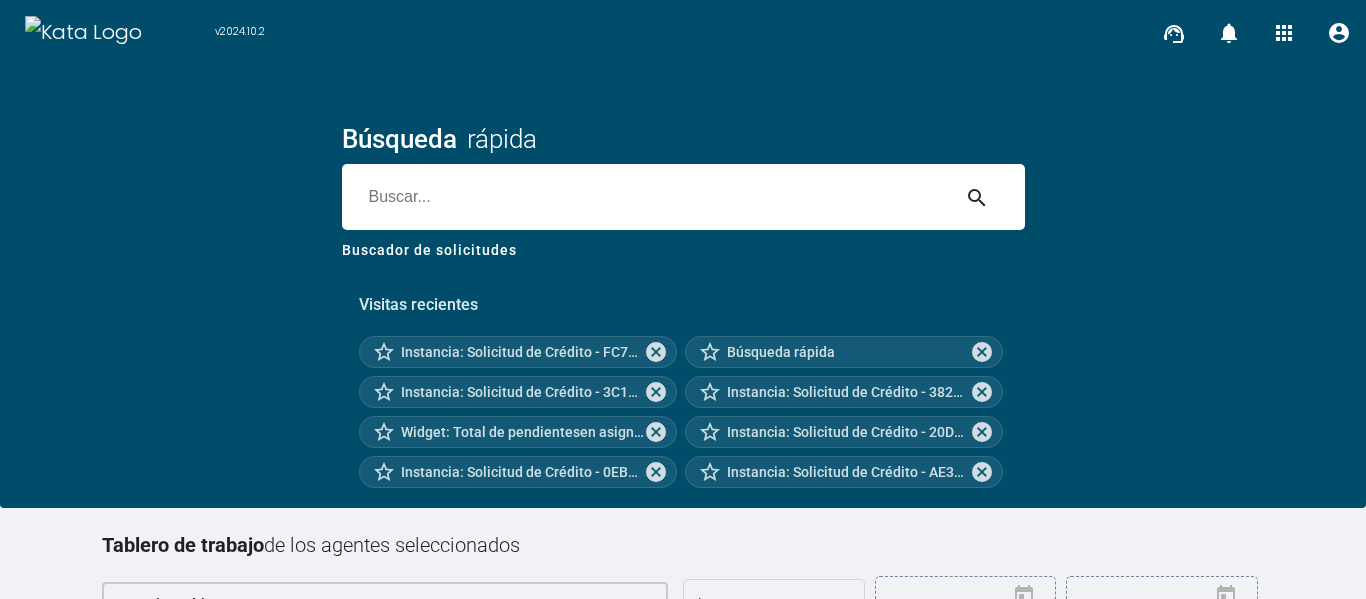 click at bounding box center [645, 197] 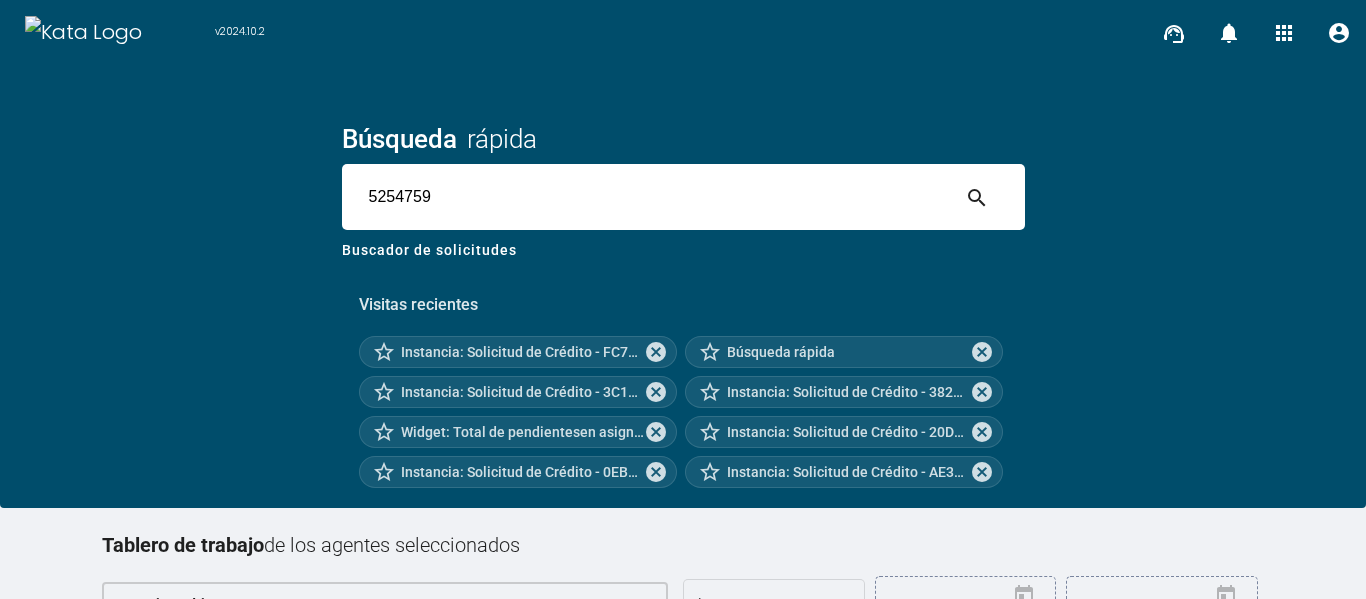 type on "5254759" 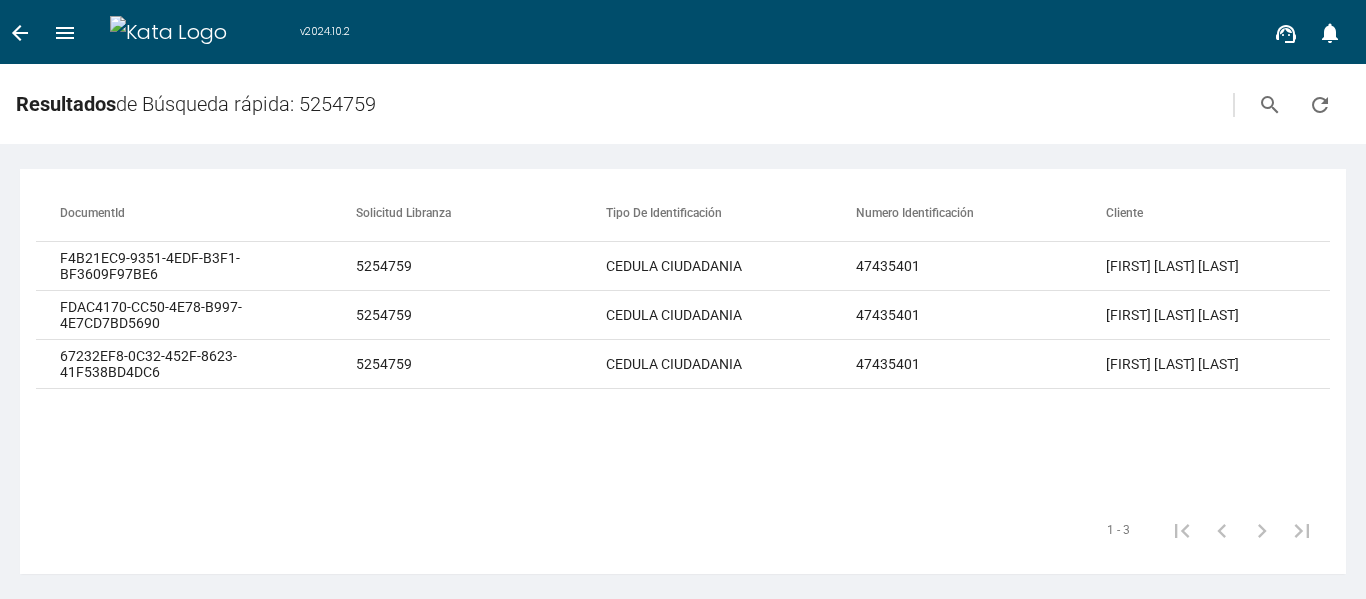 scroll, scrollTop: 0, scrollLeft: 1132, axis: horizontal 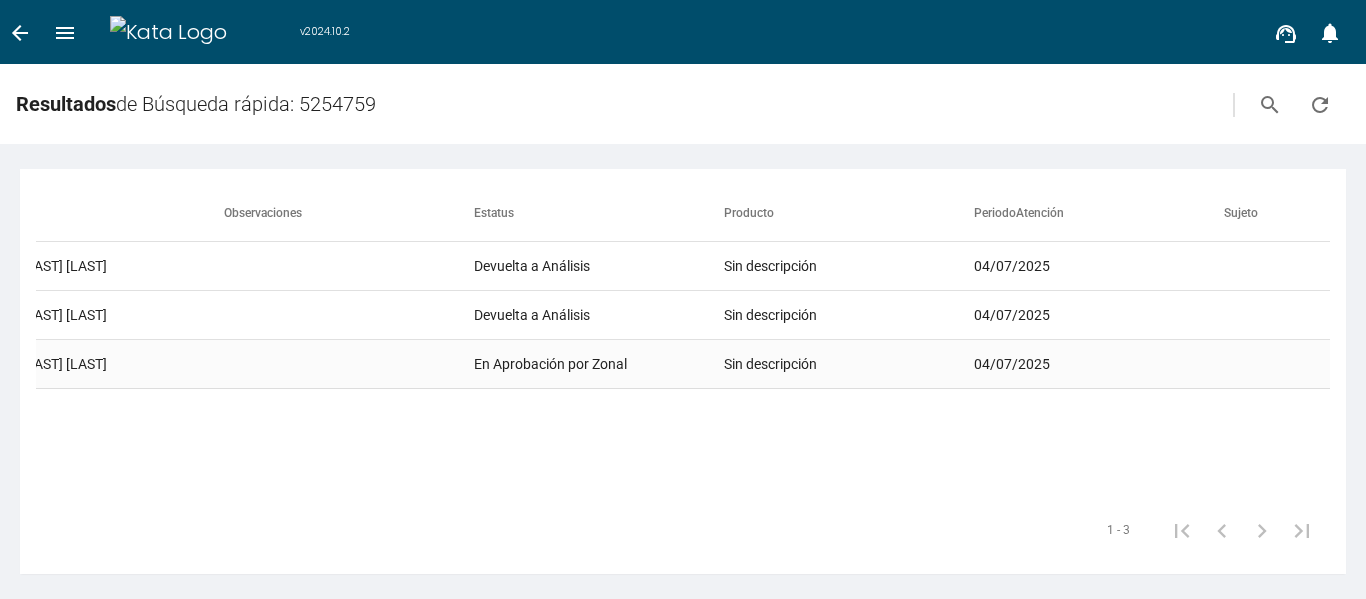 click on "En Aprobación por Zonal" at bounding box center [599, 266] 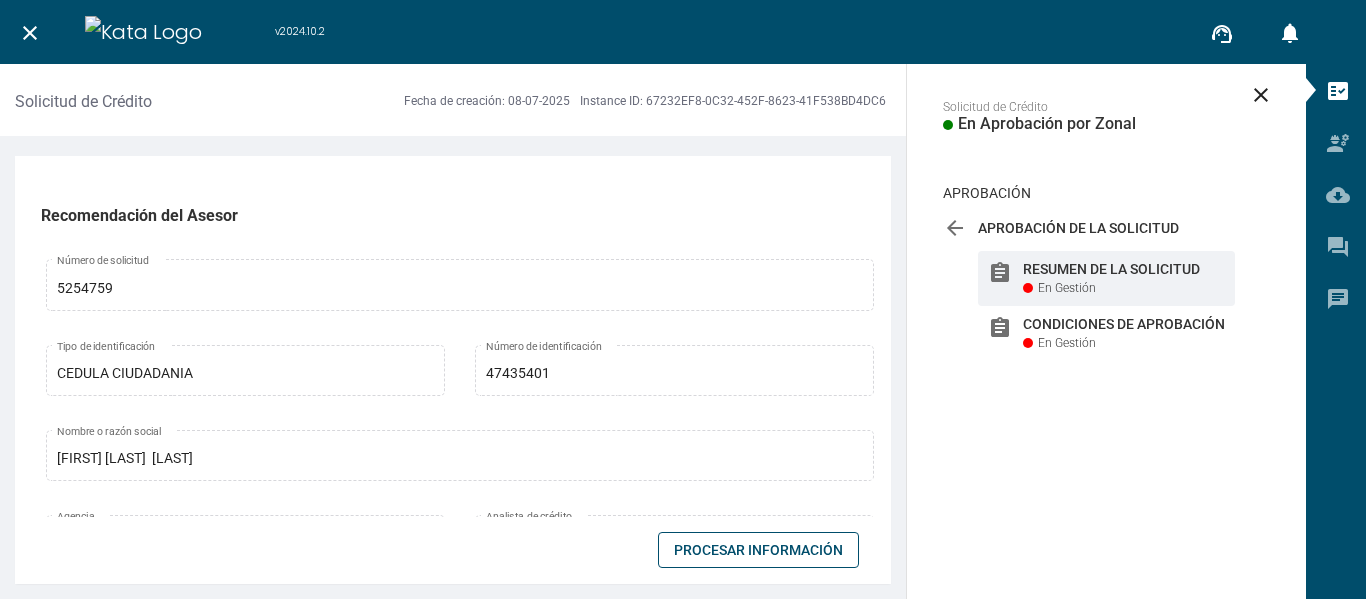click on "Procesar Información" at bounding box center (758, 550) 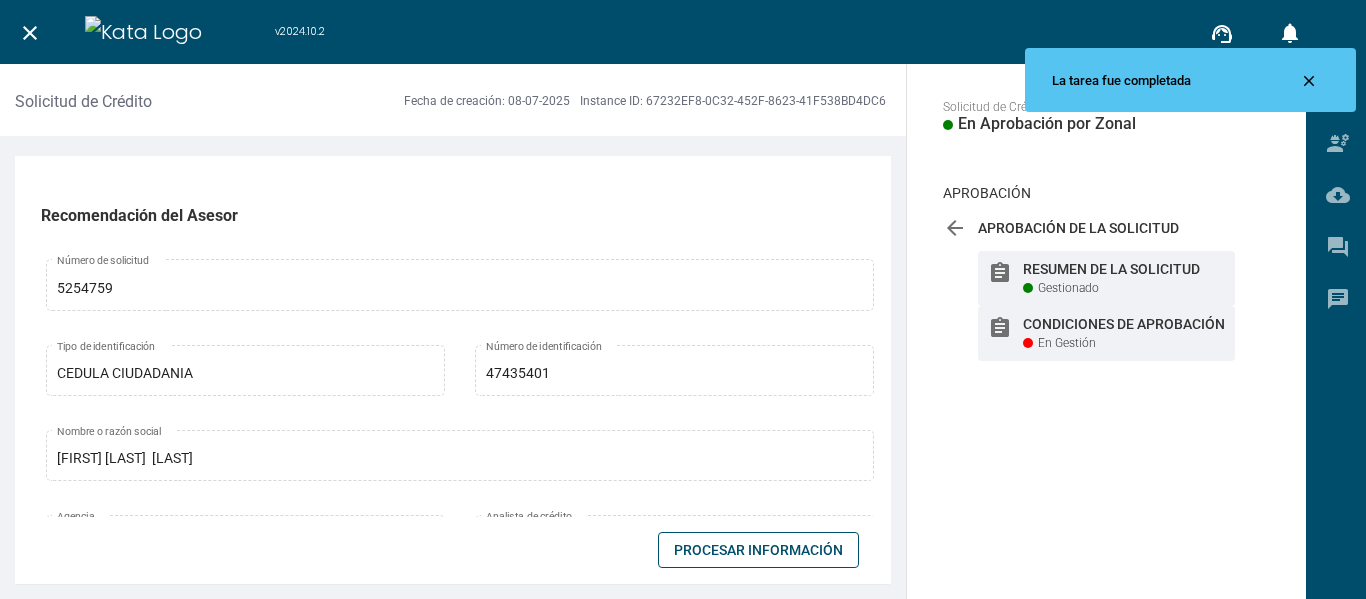 click at bounding box center (1028, 288) 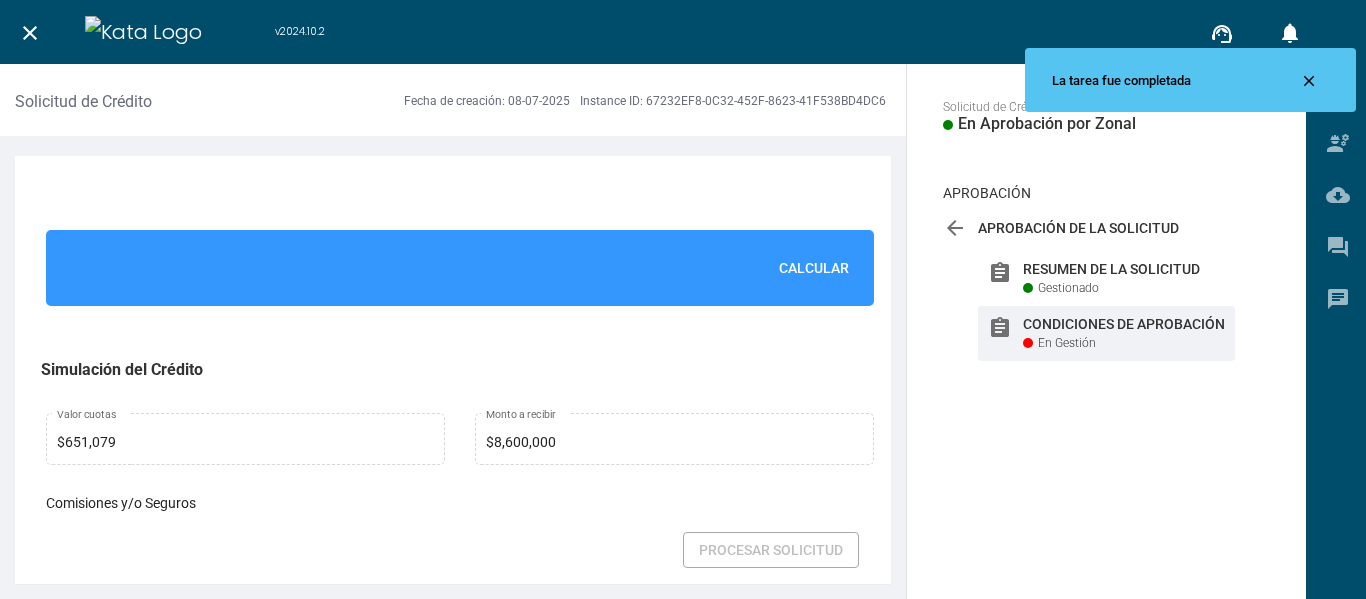 scroll, scrollTop: 1505, scrollLeft: 0, axis: vertical 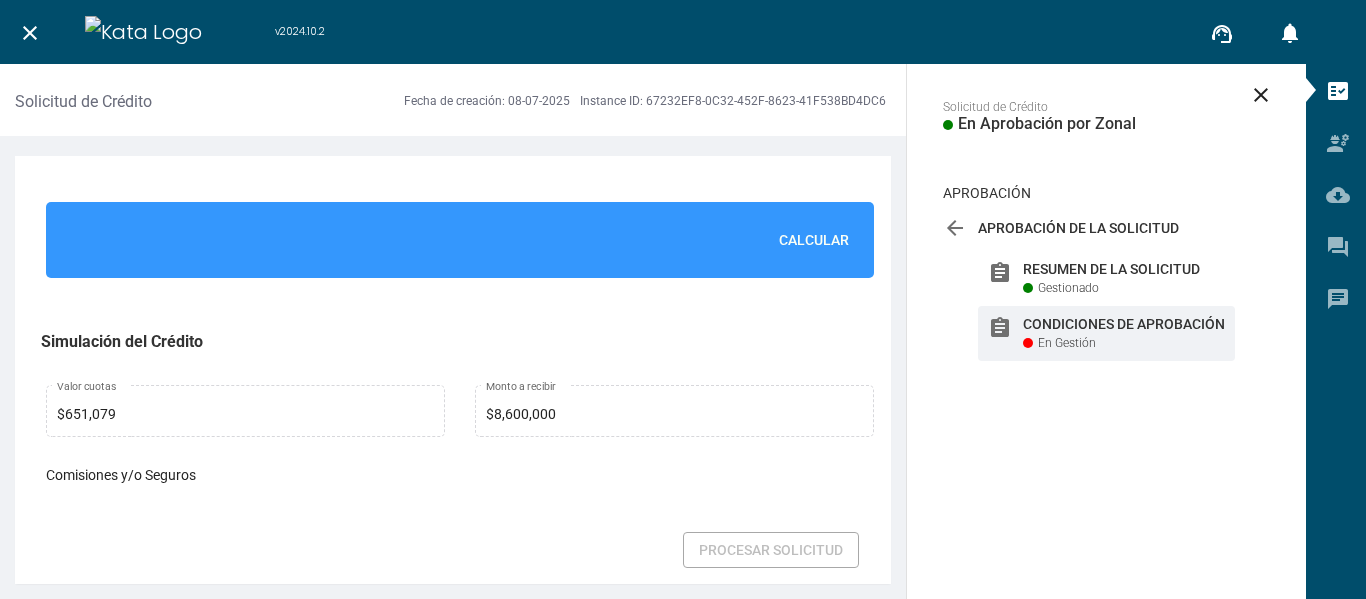 click on "Calcular" at bounding box center (814, 240) 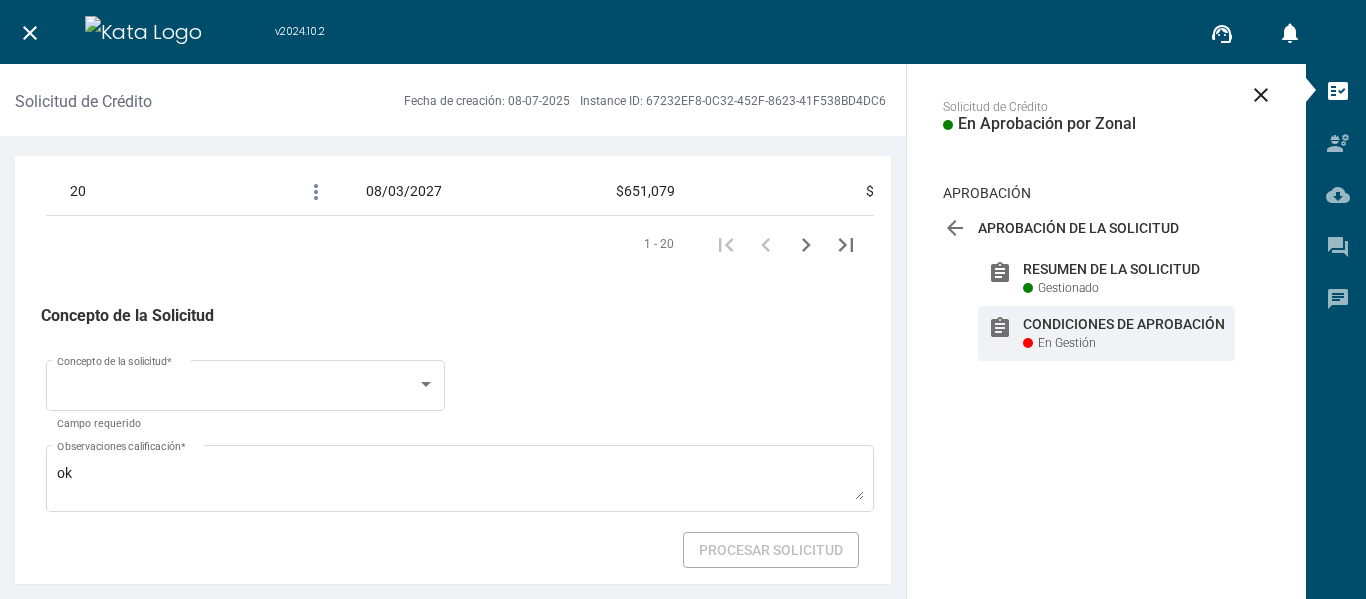 scroll, scrollTop: 3517, scrollLeft: 0, axis: vertical 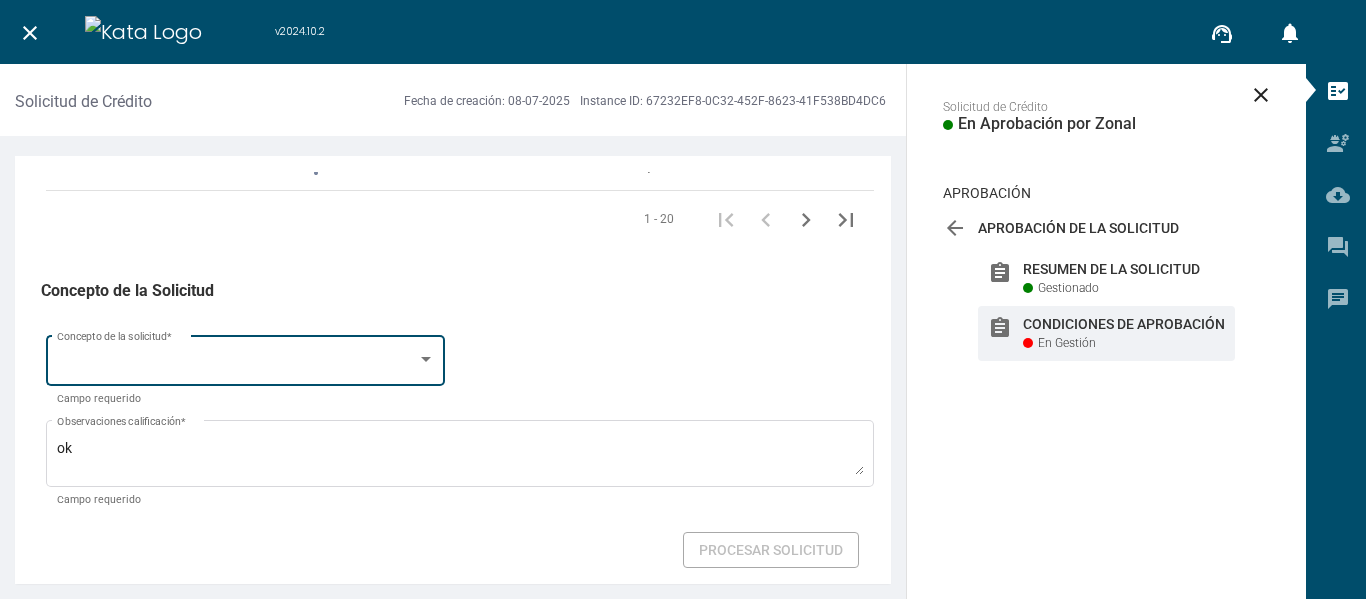 click at bounding box center (237, 364) 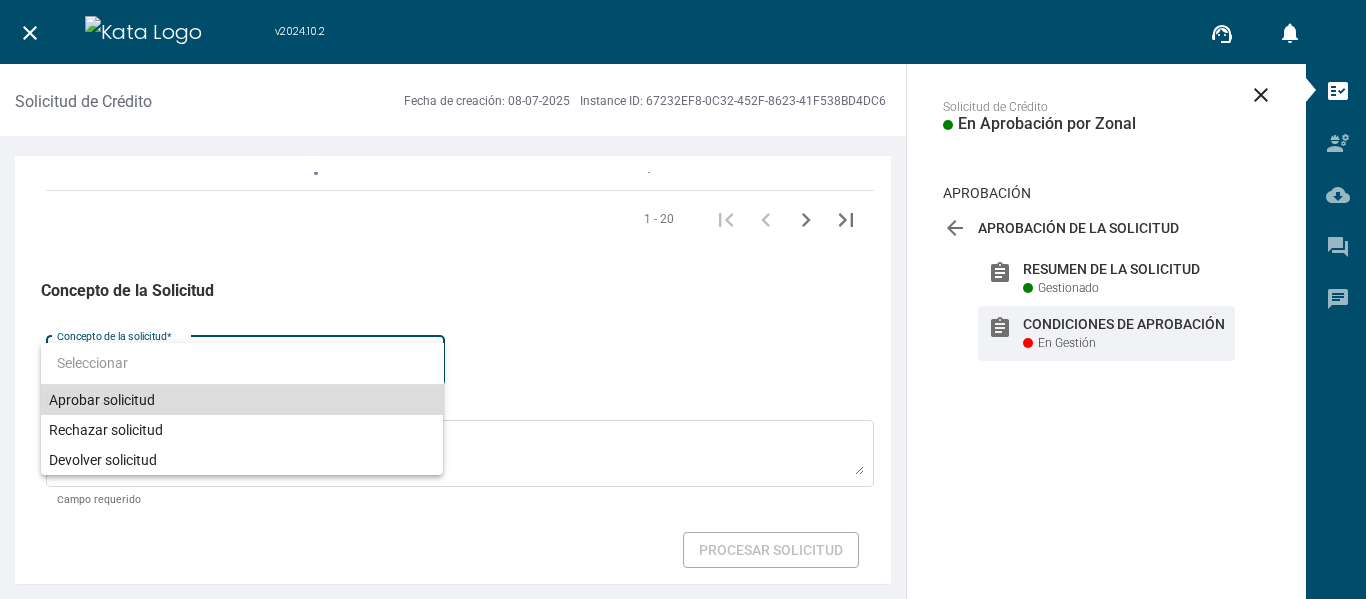 drag, startPoint x: 251, startPoint y: 393, endPoint x: 272, endPoint y: 400, distance: 22.135944 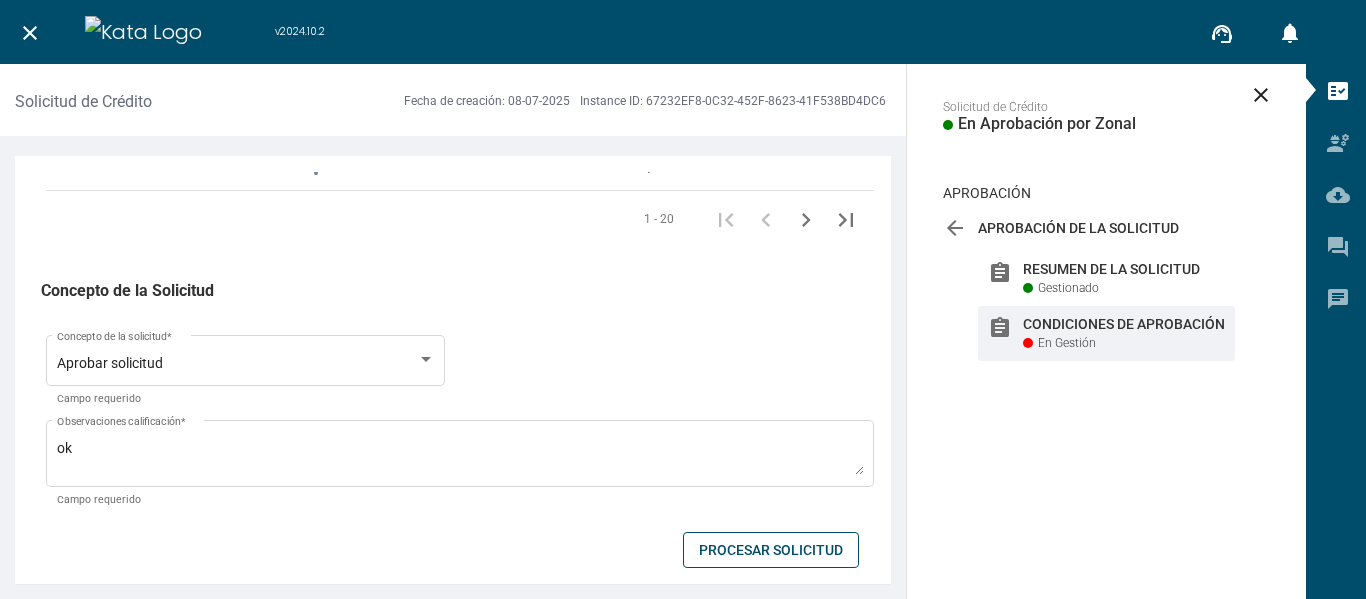 click on "Condiciones de Aprobación Nuevo  Categoría del cliente  Microcrédito  Tipo de producto para destino  Capital Trabajo  Destino económico   *  Campo requerido
Microcrédito  Tipo de producto  Crédito productivo urbano360  Producto  $8,600,000  Monto   *  Campo requerido
Microcrédito  Producto para frecuencia  Crédito productivo urbano360  Producto  30  Frecuencia de pago  30  Plazo   *  Campo requerido
false   Sí   No  ¿Desea agregar tasa sugerida?   *  Campo requerido
0.00%  Tasa sugerida     Tipo de tasa sugerida  {"111-1":"Escalar","111-2":"Escalar&VerCamposTasa","111-7":"Escalar","111-9":"Escalar","111-11":"Escalar"}  Configuración de productos que escalan     Clase de tasa   Plus de la tasa   Días de revisión  $906,540  Prima seguro  30218  Sumatoria Prima Seguro  802,811,842  Lista de seguros voluntarios  984  Seguros de prima fija  08/07/2025  Fecha estimada de desembolso   *  Campo requerido
08/08/2025  Fecha primera cuota   *  Campo requerido
¿Anexa garantía inmueble?     *" at bounding box center (460, 370) 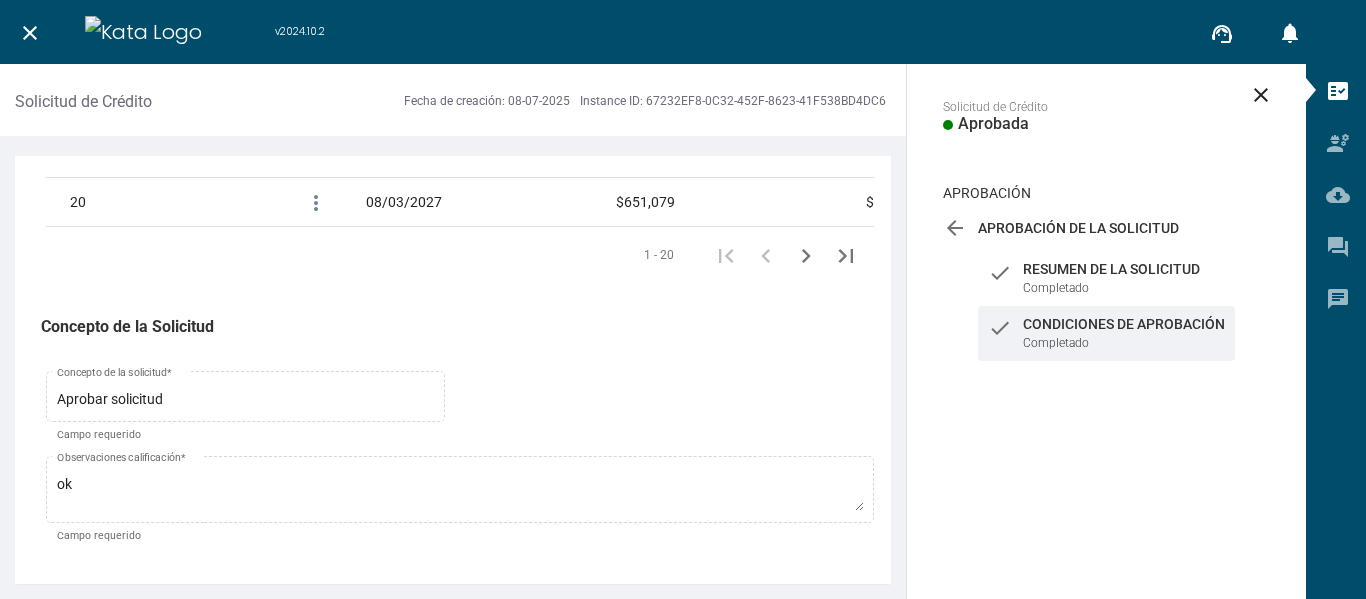 scroll, scrollTop: 3481, scrollLeft: 0, axis: vertical 